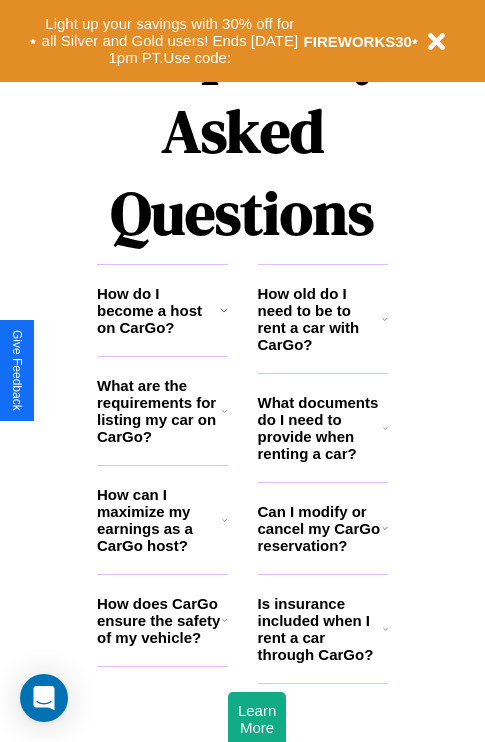 scroll, scrollTop: 2423, scrollLeft: 0, axis: vertical 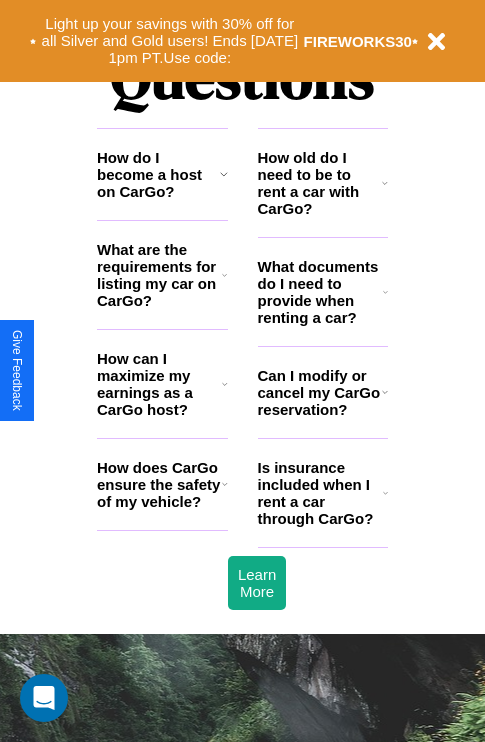 click 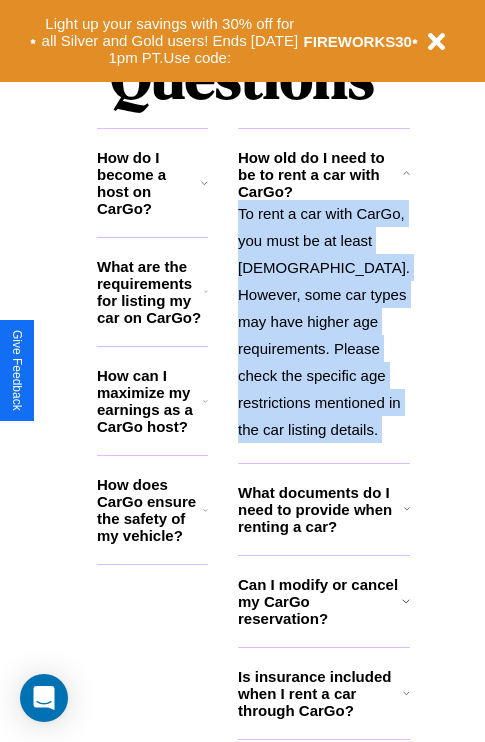 scroll, scrollTop: 2503, scrollLeft: 0, axis: vertical 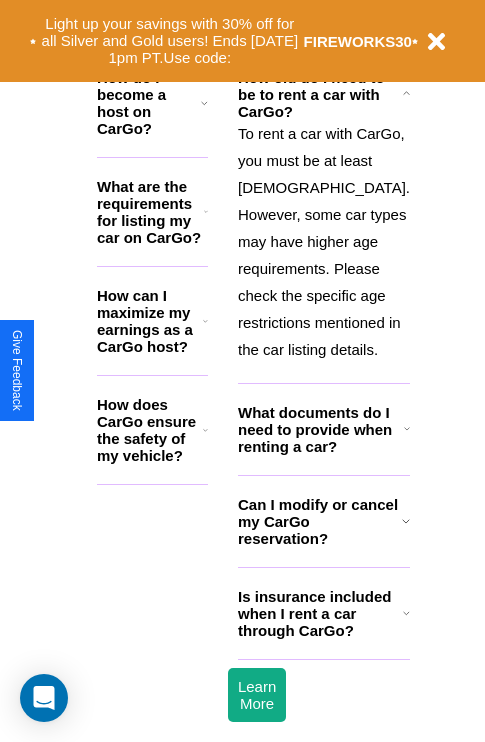 click on "Can I modify or cancel my CarGo reservation?" at bounding box center (320, 521) 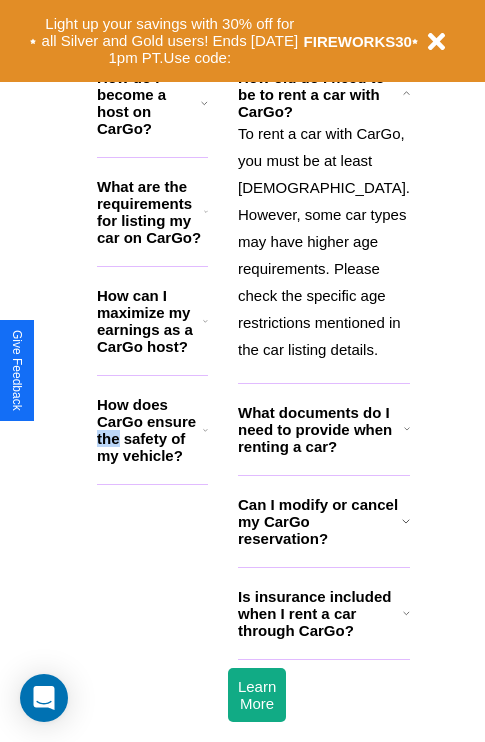 click on "How does CarGo ensure the safety of my vehicle?" at bounding box center (150, 430) 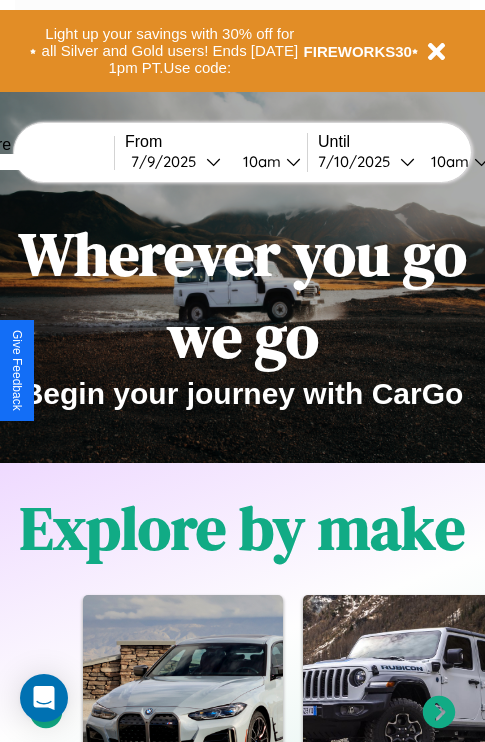 scroll, scrollTop: 0, scrollLeft: 0, axis: both 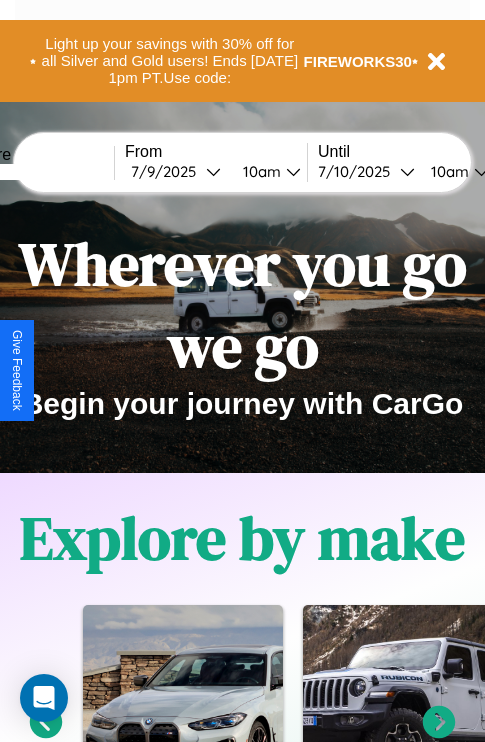 click at bounding box center (39, 172) 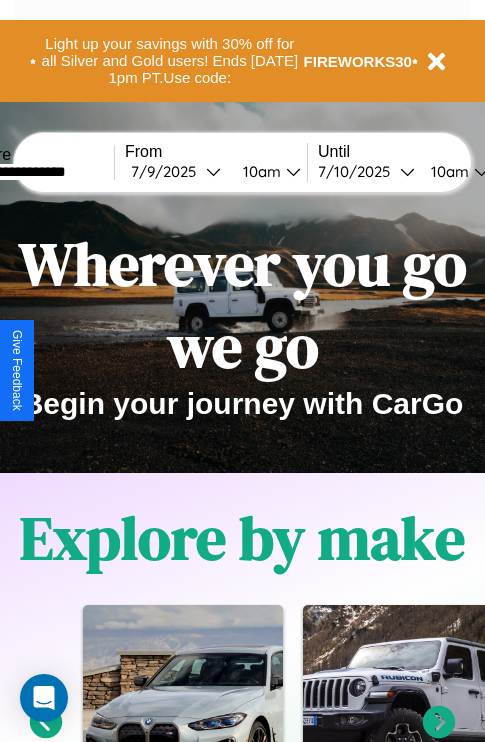 type on "**********" 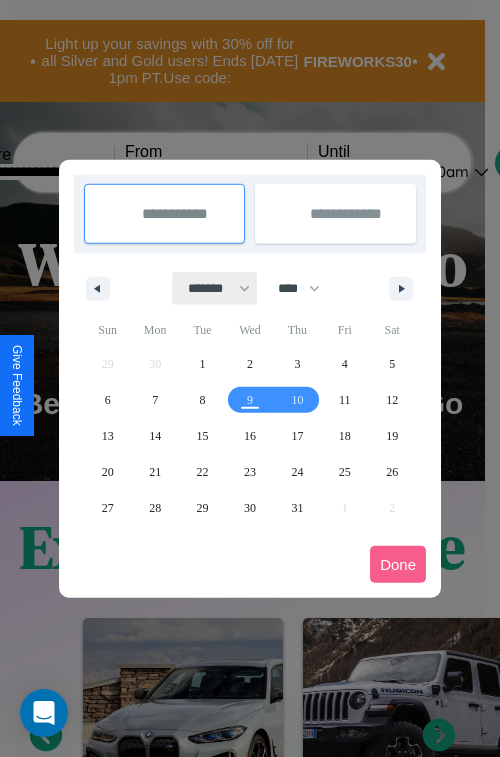 click on "******* ******** ***** ***** *** **** **** ****** ********* ******* ******** ********" at bounding box center (215, 288) 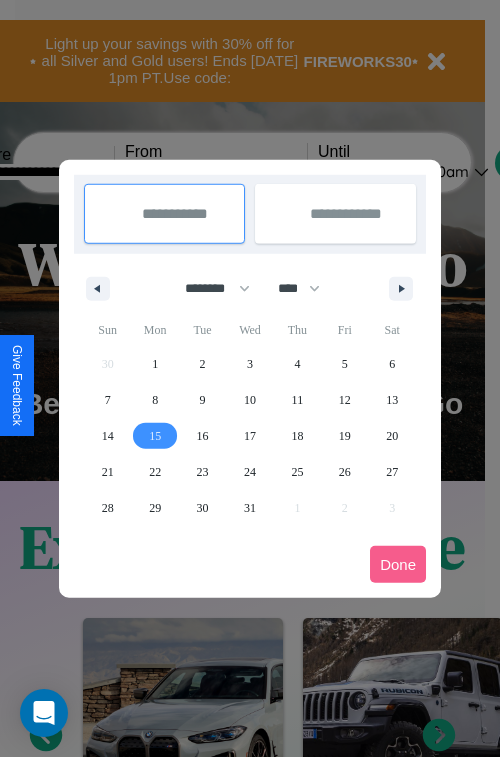 click on "15" at bounding box center (155, 436) 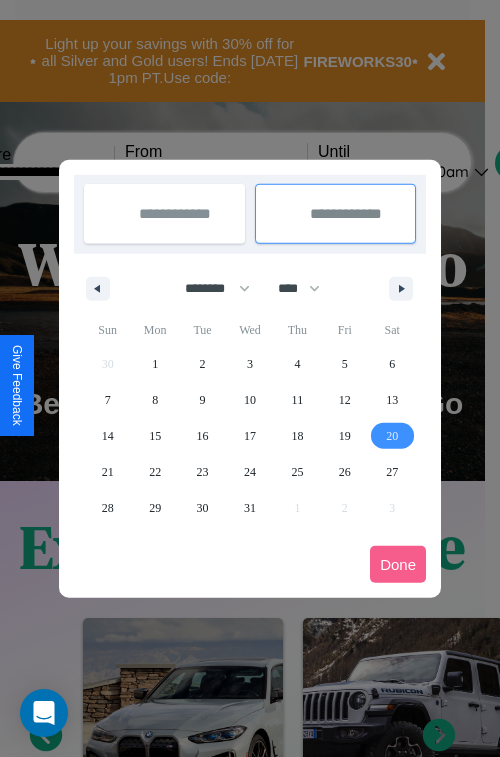 click on "20" at bounding box center (392, 436) 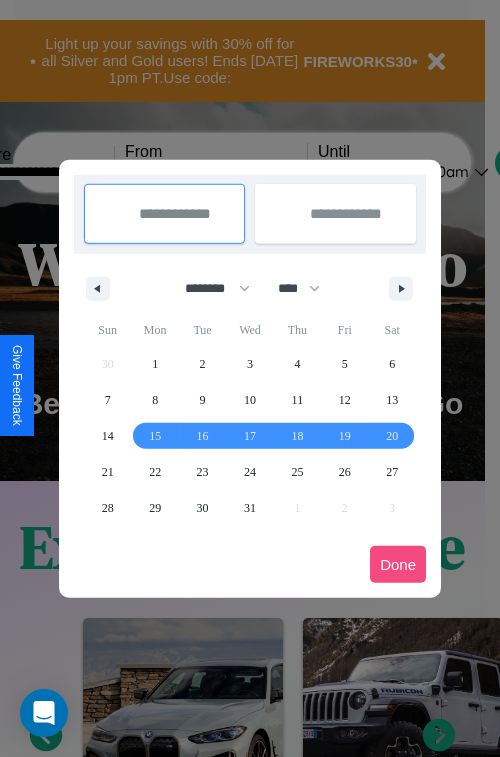 click on "Done" at bounding box center [398, 564] 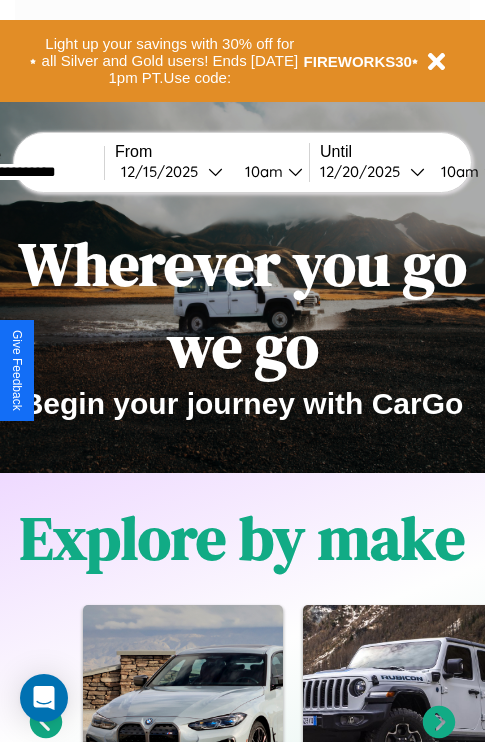 scroll, scrollTop: 0, scrollLeft: 82, axis: horizontal 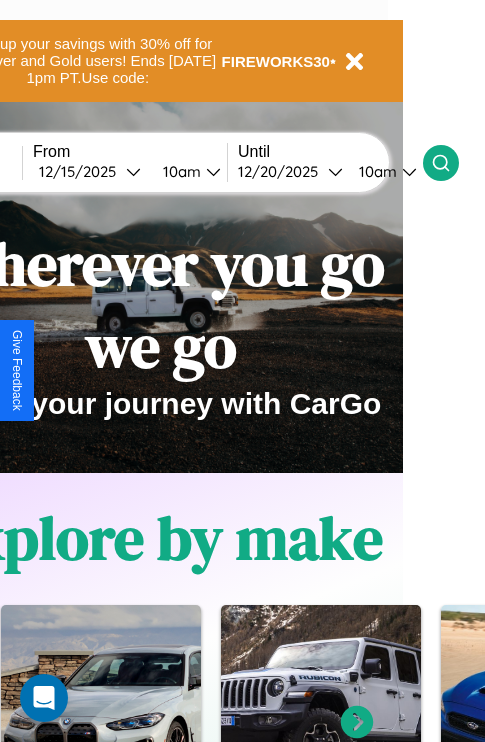 click 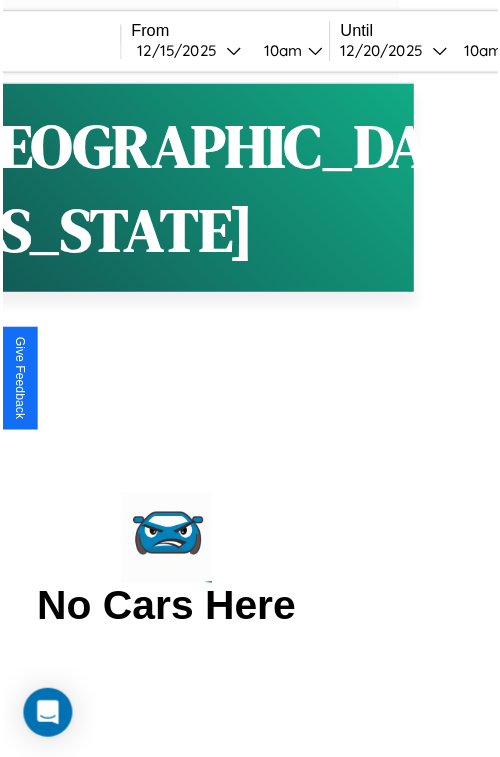 scroll, scrollTop: 0, scrollLeft: 0, axis: both 